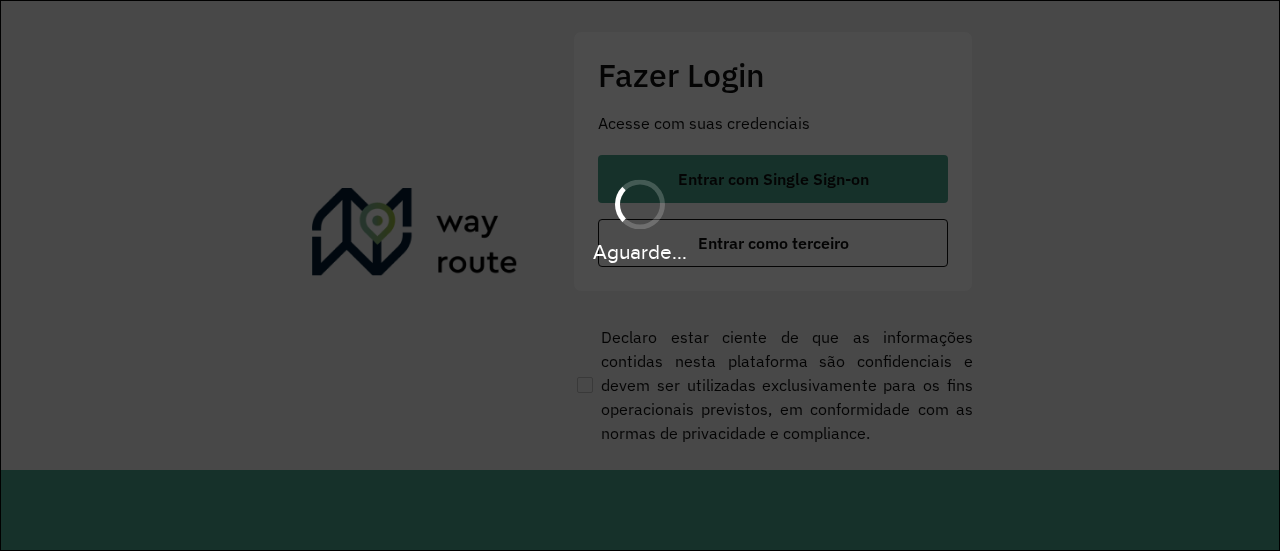scroll, scrollTop: 0, scrollLeft: 0, axis: both 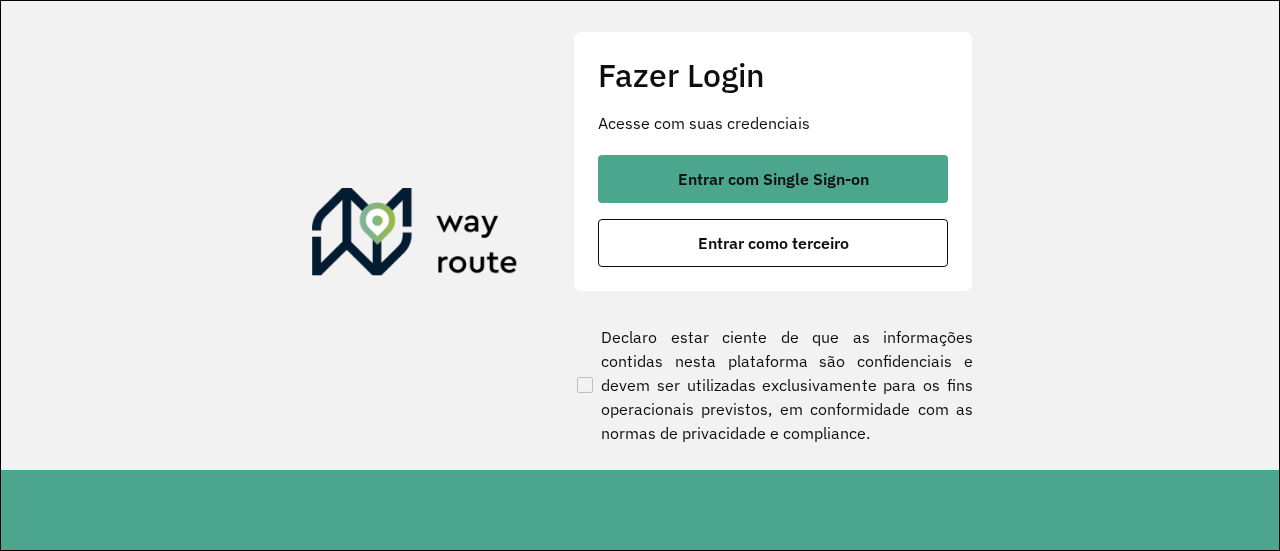 click on "Entrar com Single Sign-on" at bounding box center [773, 179] 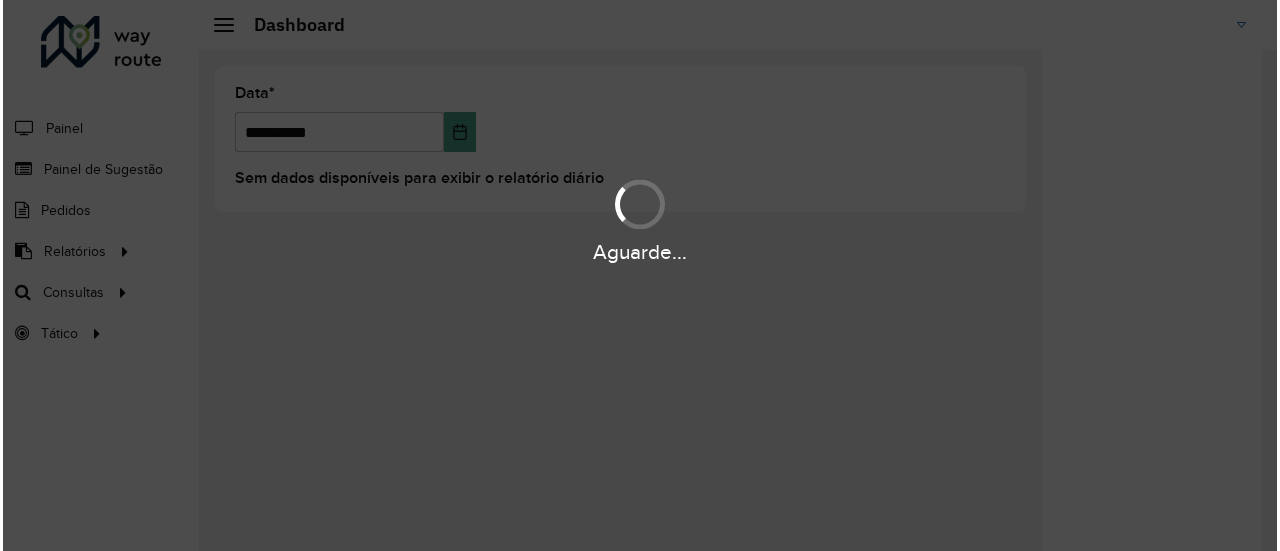 scroll, scrollTop: 0, scrollLeft: 0, axis: both 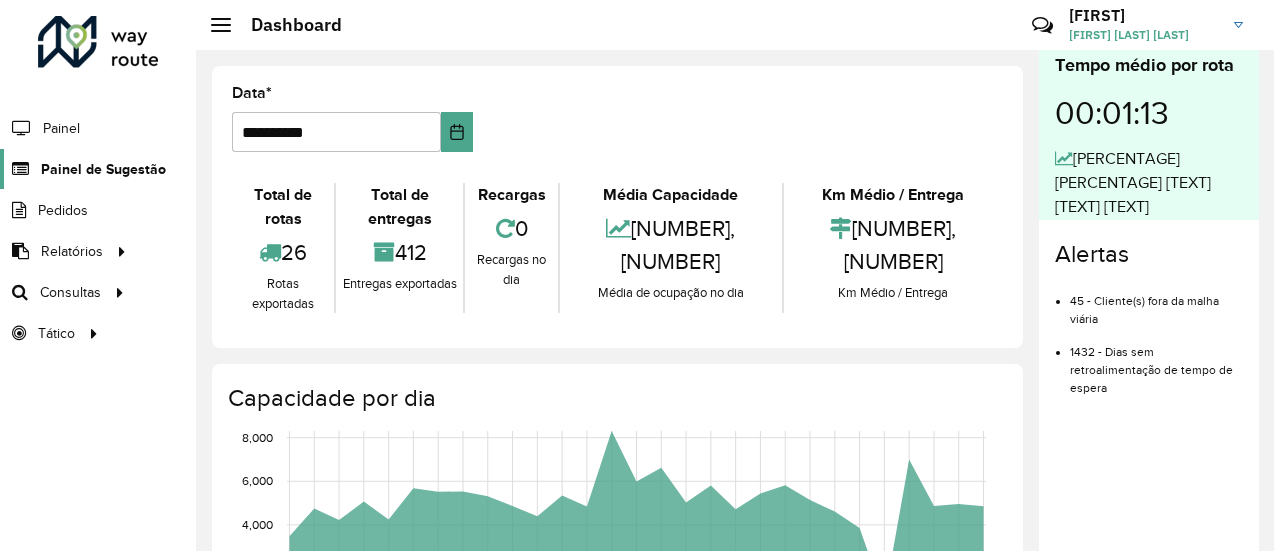click on "Painel de Sugestão" 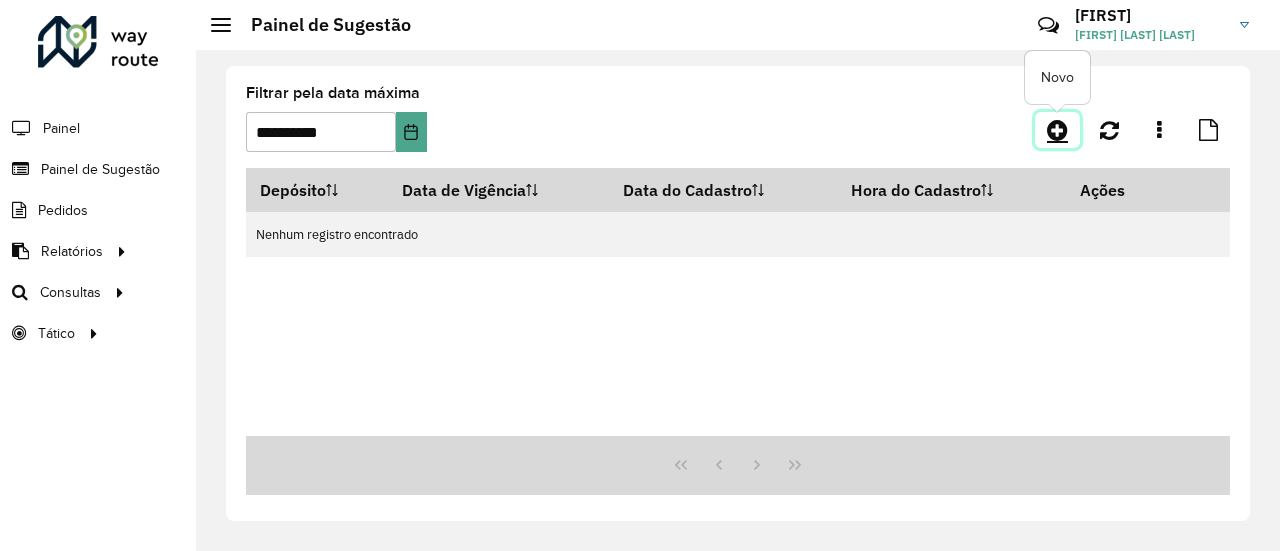 click 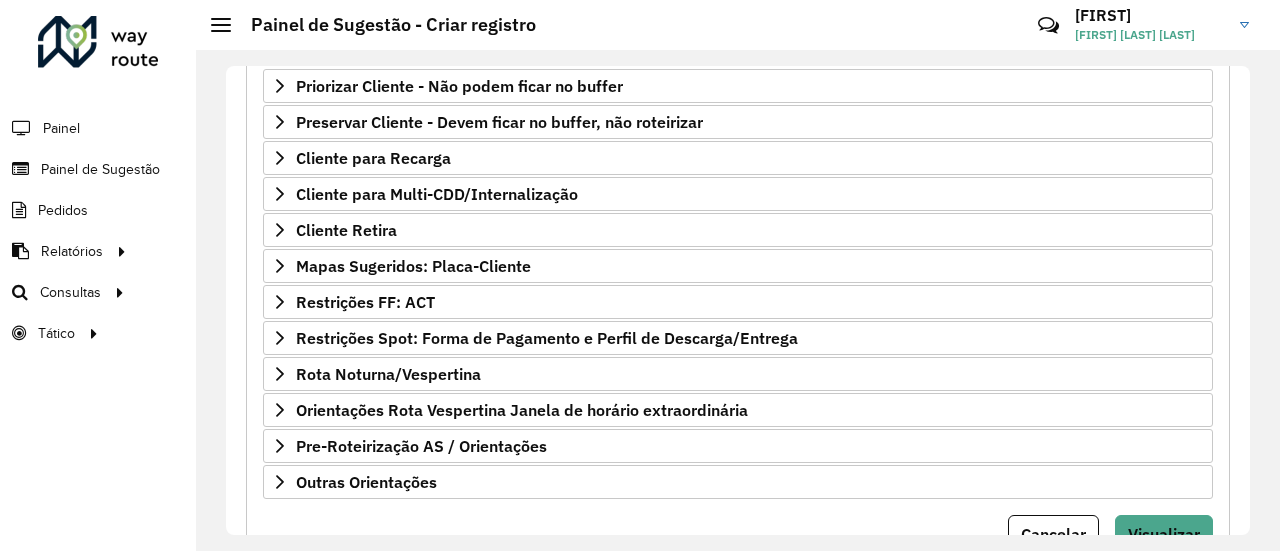 scroll, scrollTop: 369, scrollLeft: 0, axis: vertical 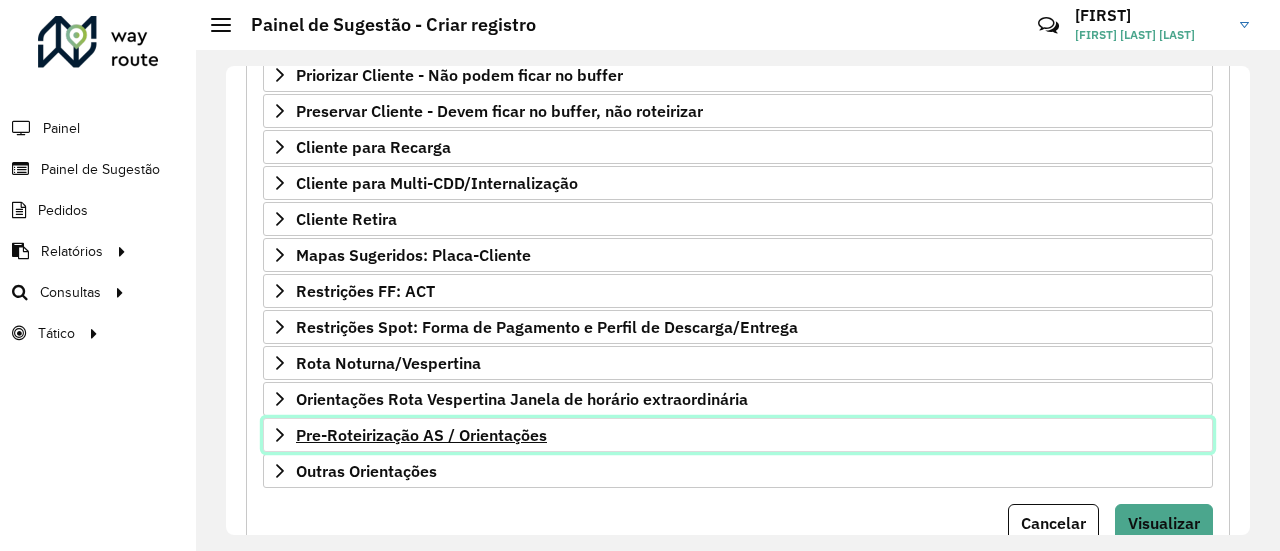 click on "Pre-Roteirização AS / Orientações" at bounding box center [421, 435] 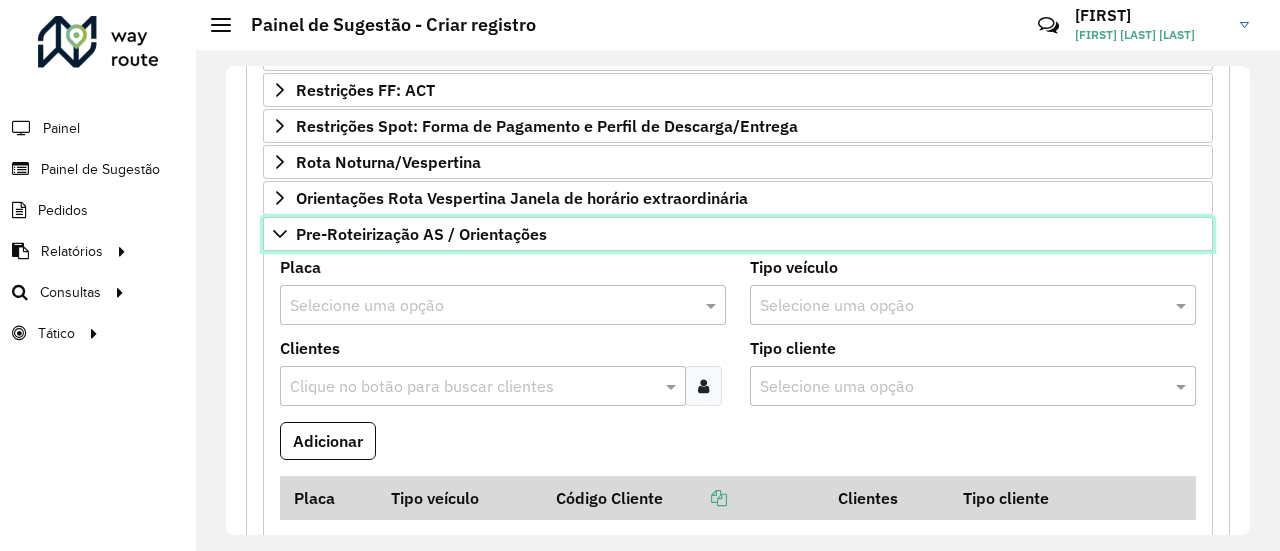 scroll, scrollTop: 590, scrollLeft: 0, axis: vertical 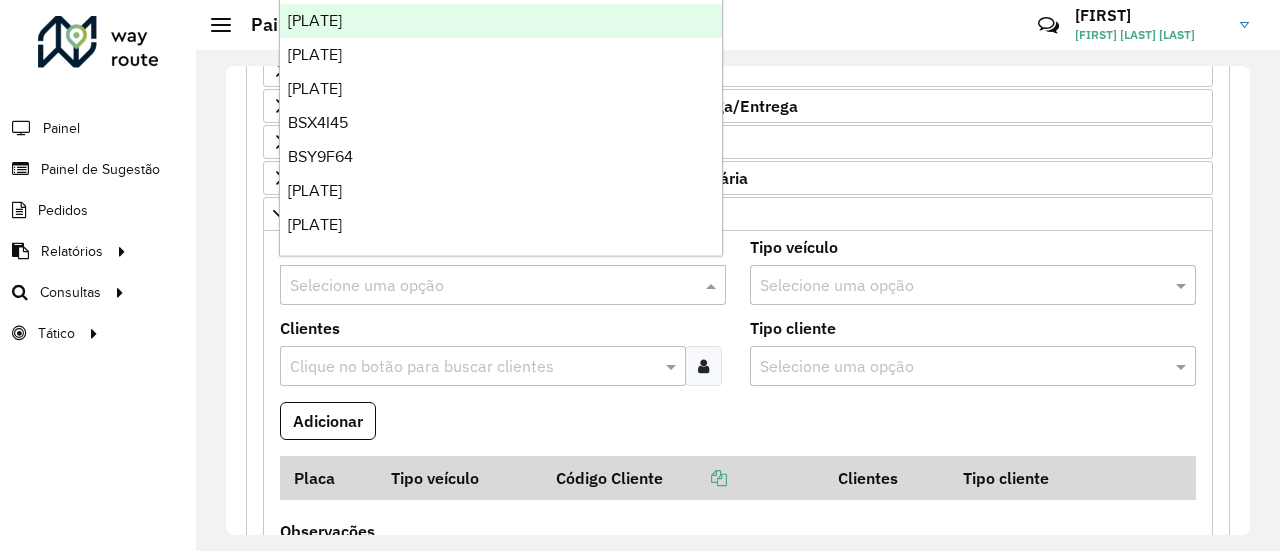click at bounding box center (483, 286) 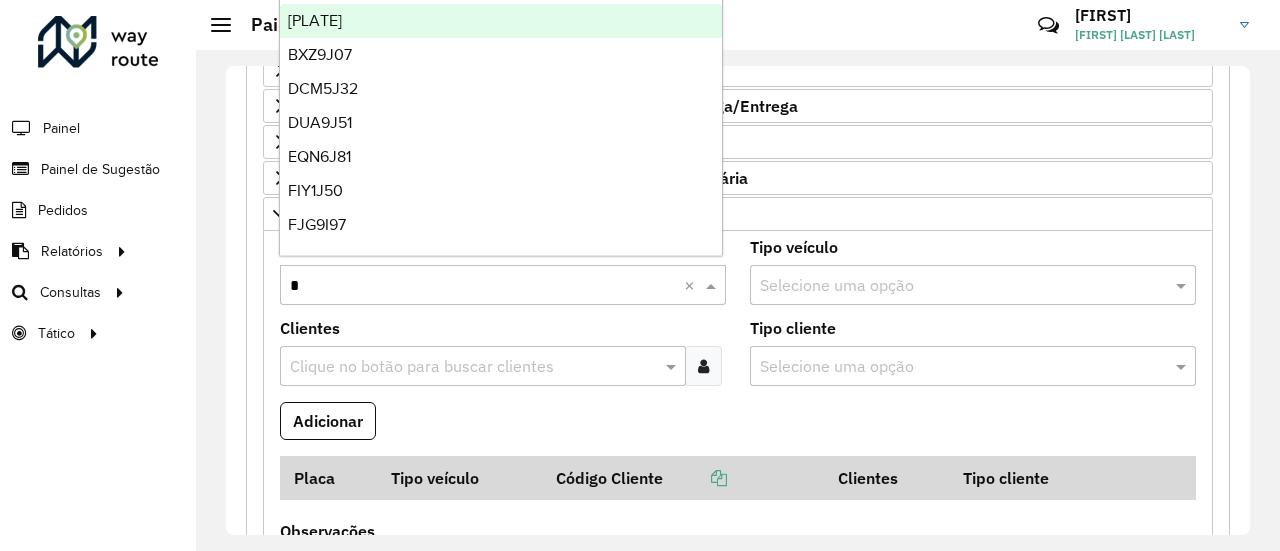 type on "**" 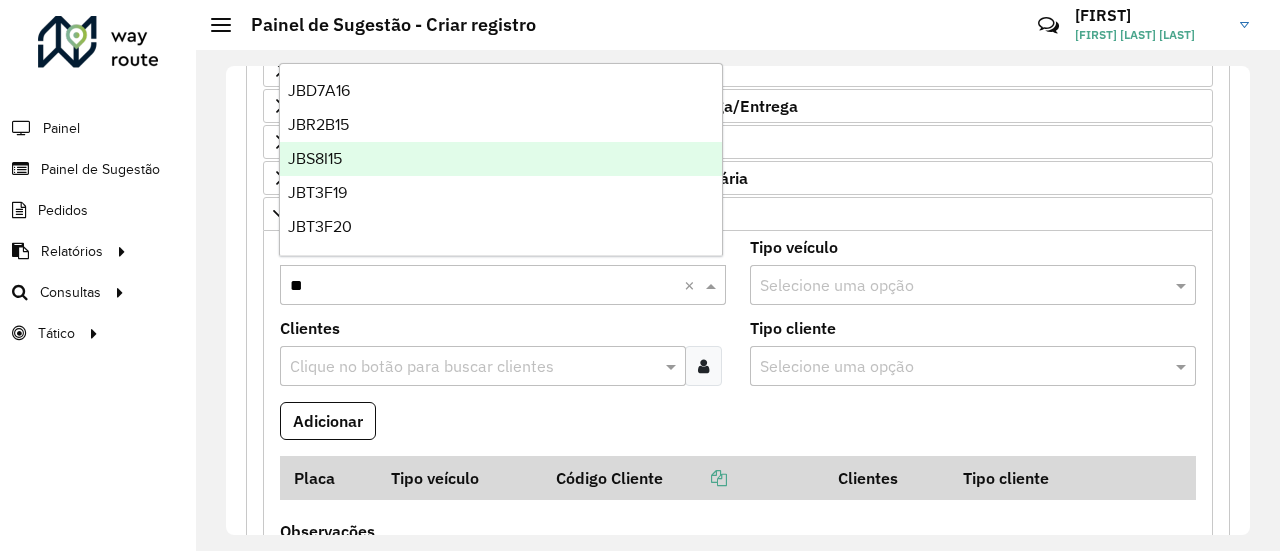 click on "JBS8I15" at bounding box center [501, 159] 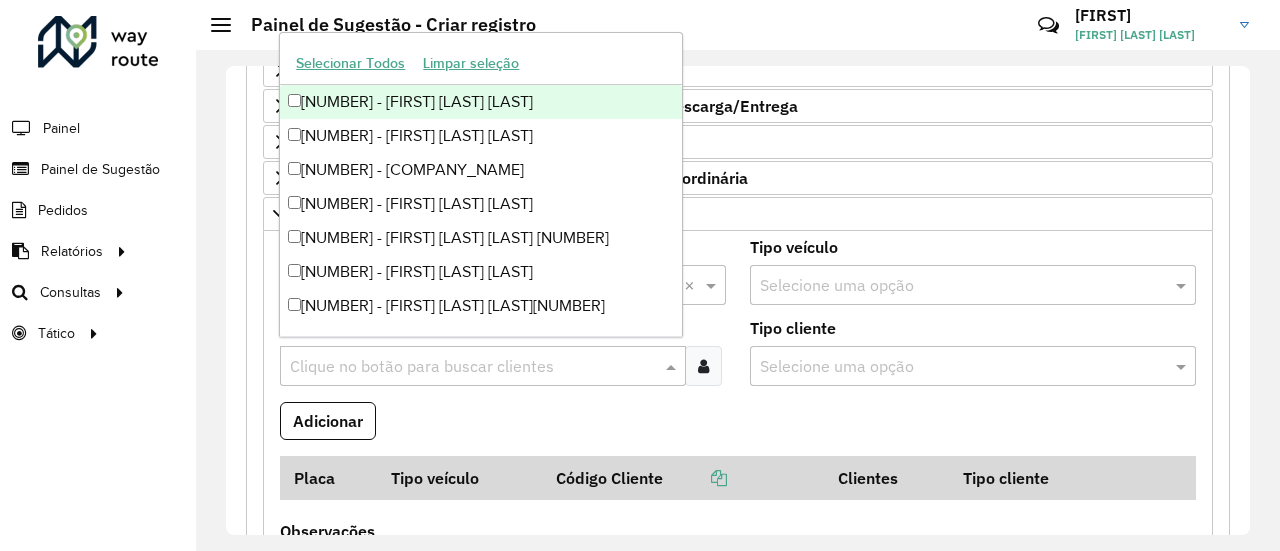 click at bounding box center (473, 367) 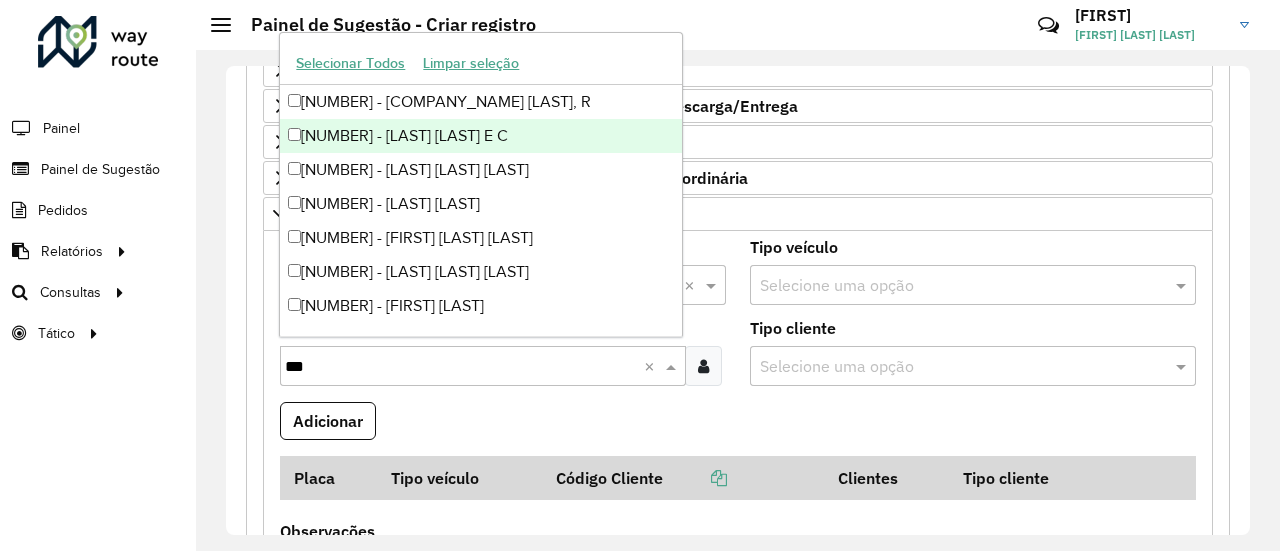 type on "***" 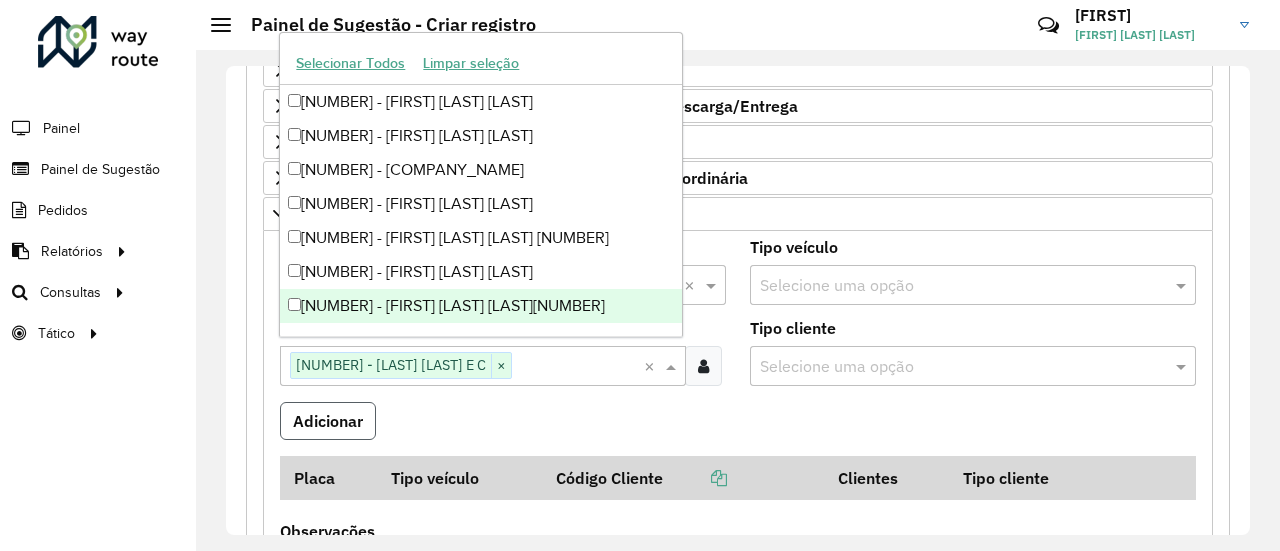 click on "Adicionar" at bounding box center (328, 421) 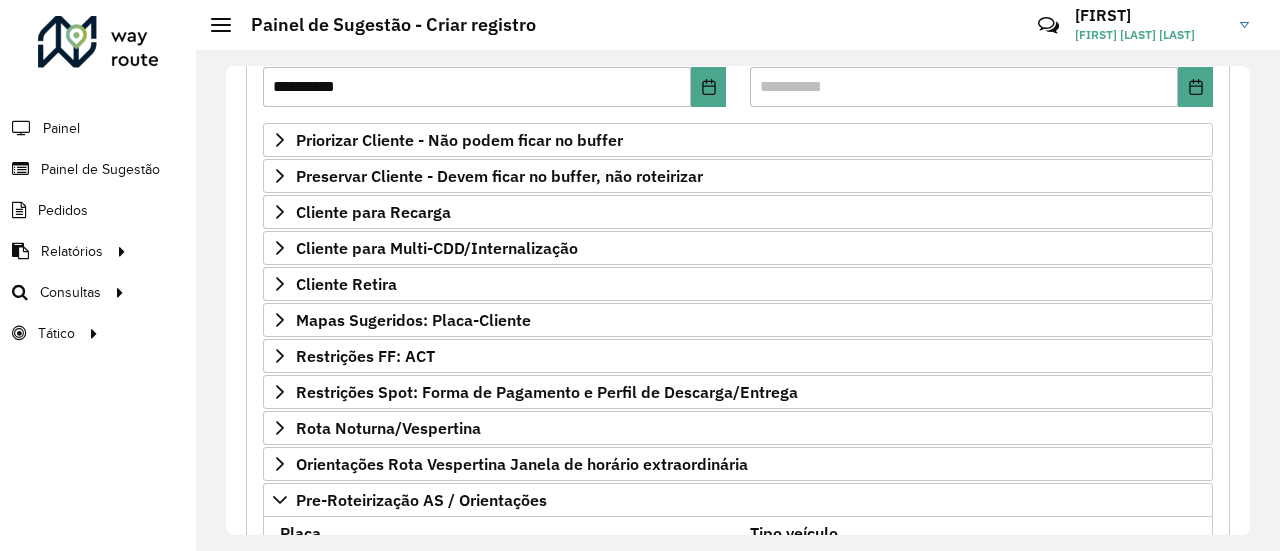 scroll, scrollTop: 291, scrollLeft: 0, axis: vertical 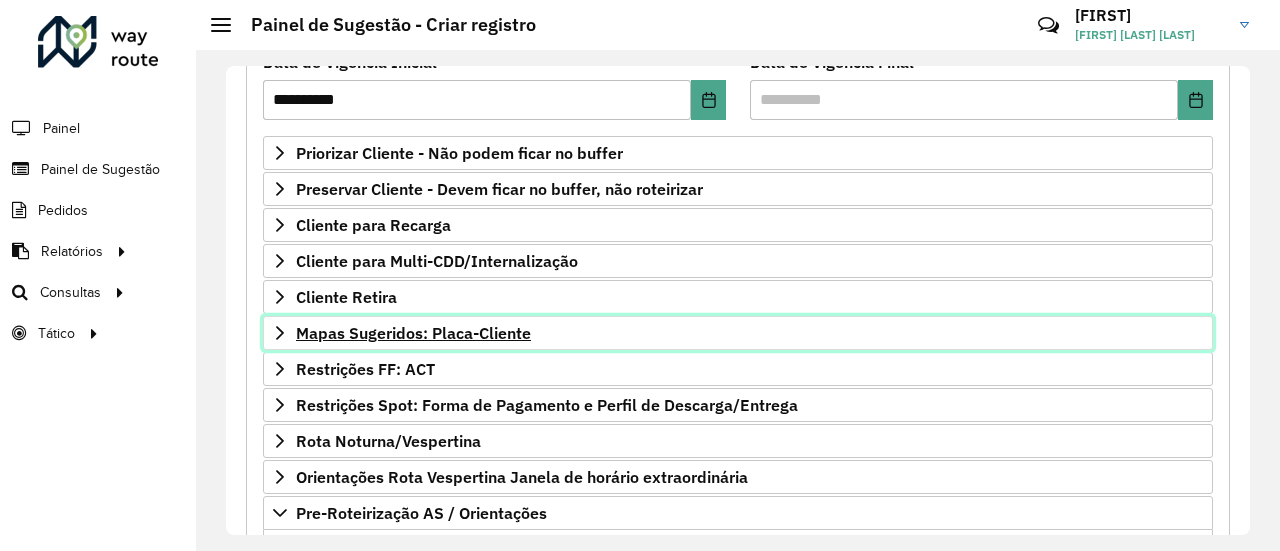 click on "Mapas Sugeridos: Placa-Cliente" at bounding box center (413, 333) 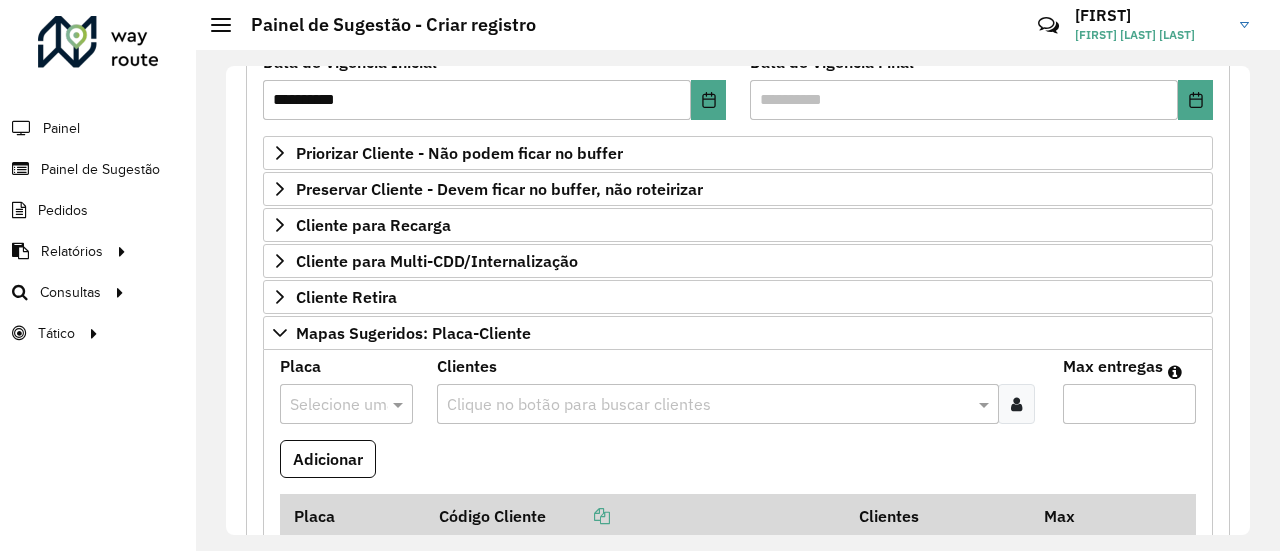 click at bounding box center (326, 405) 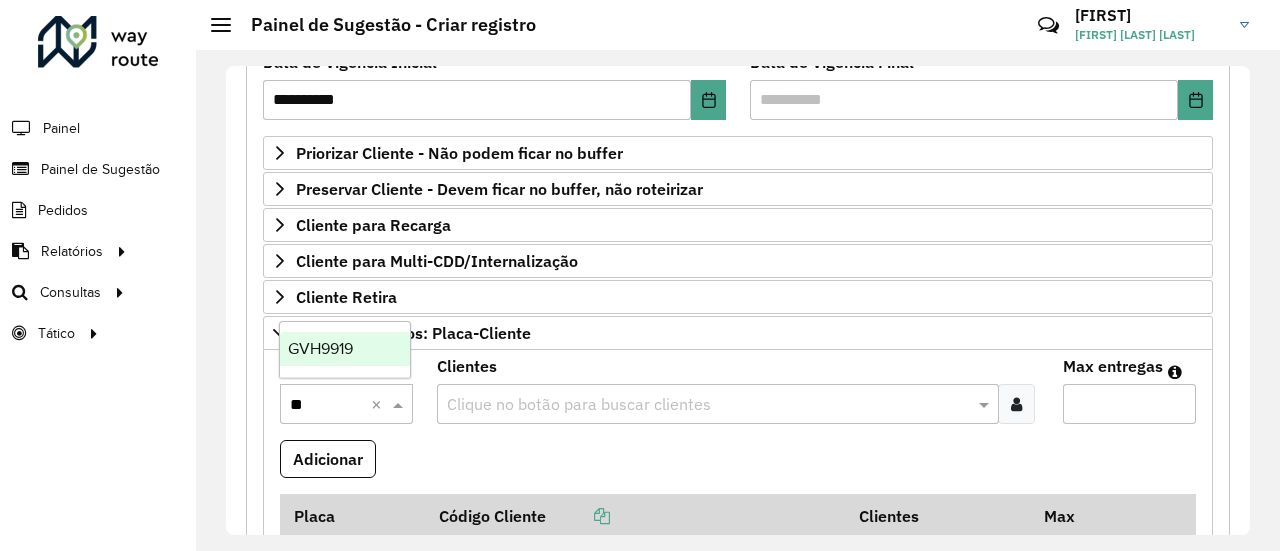 type on "***" 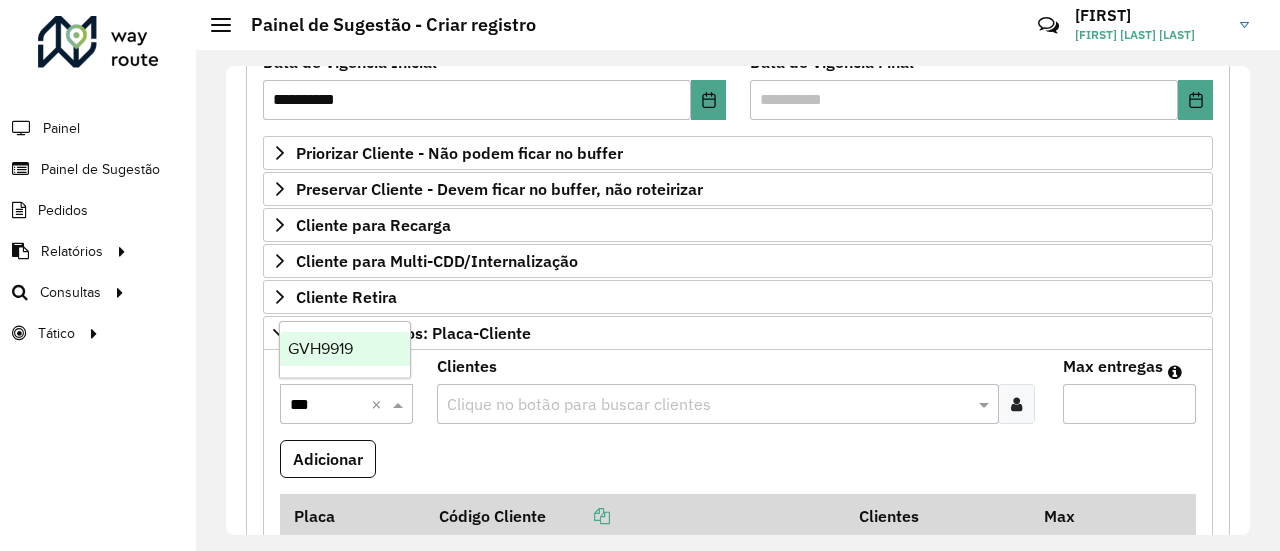 click on "GVH9919" at bounding box center [345, 349] 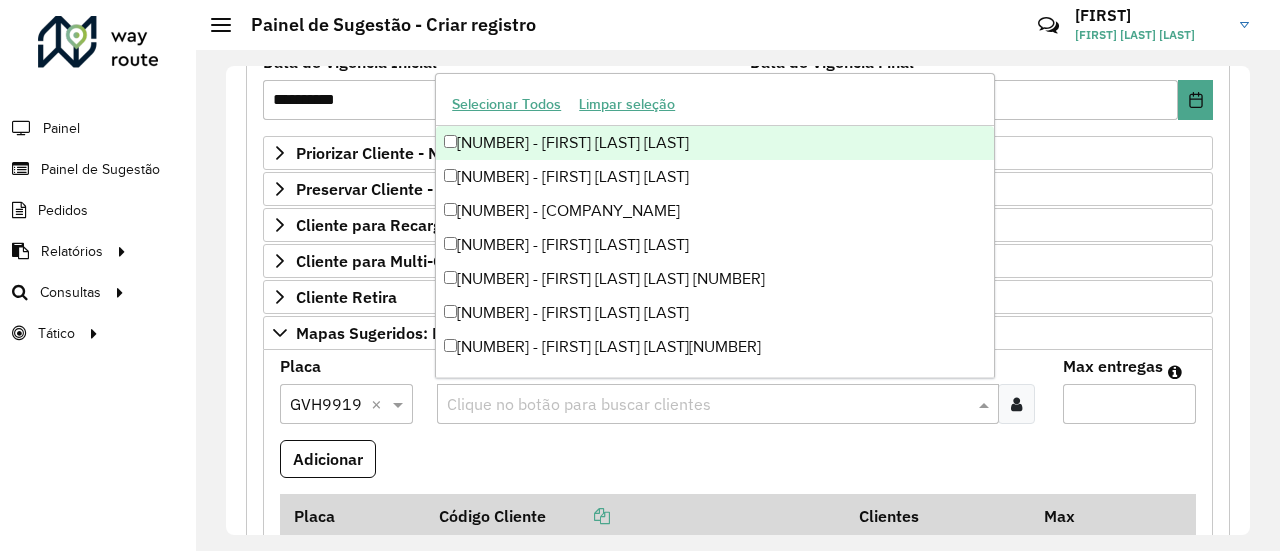 click at bounding box center [708, 405] 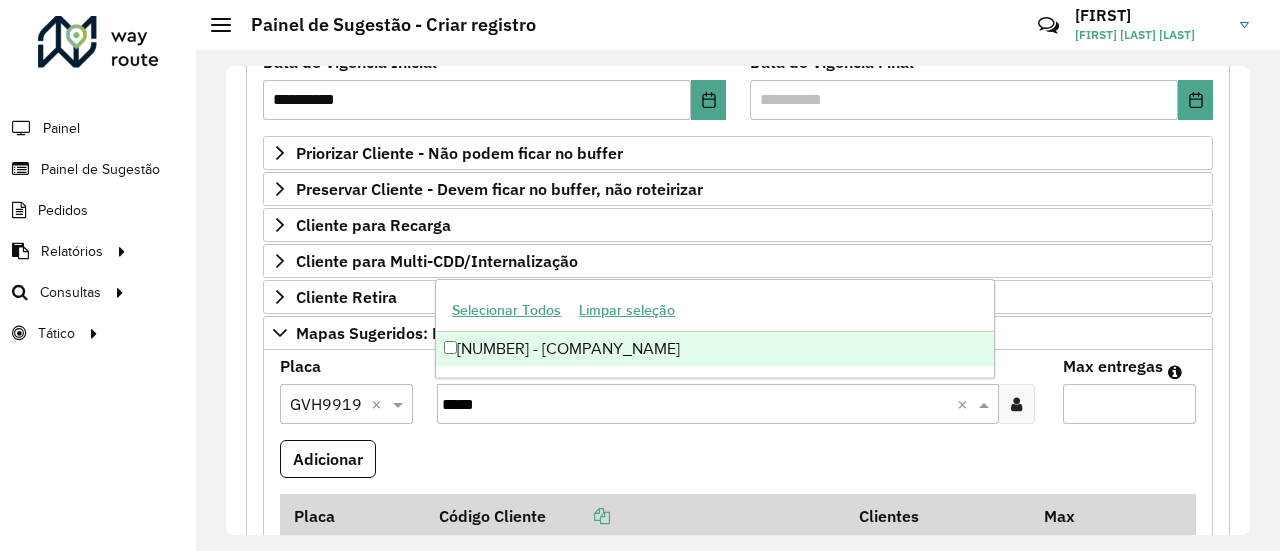type on "*****" 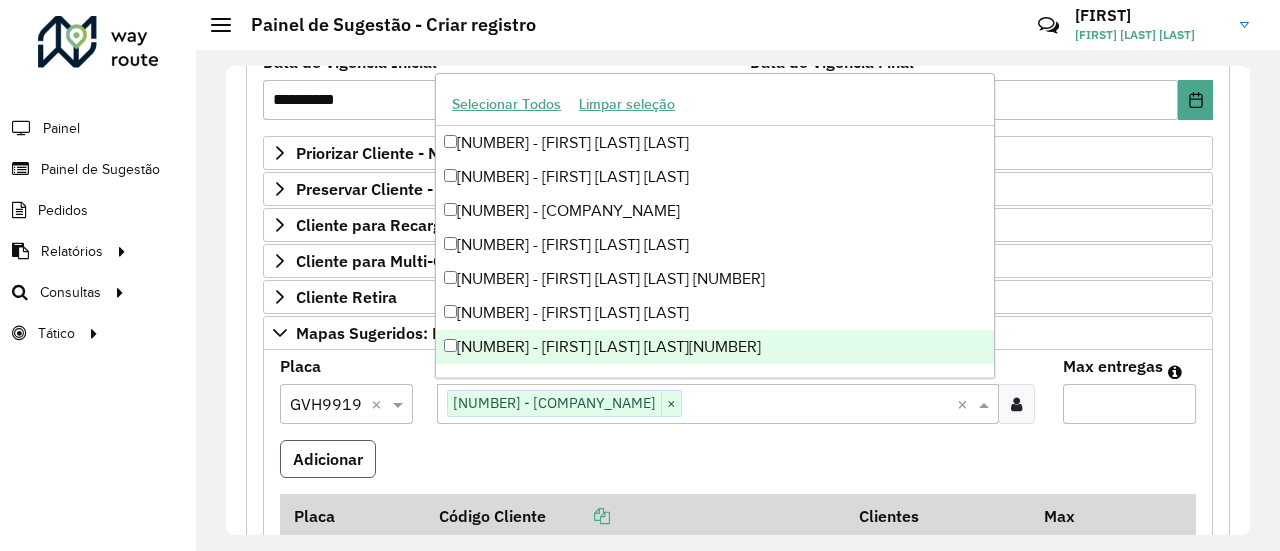 click on "Adicionar" at bounding box center [328, 459] 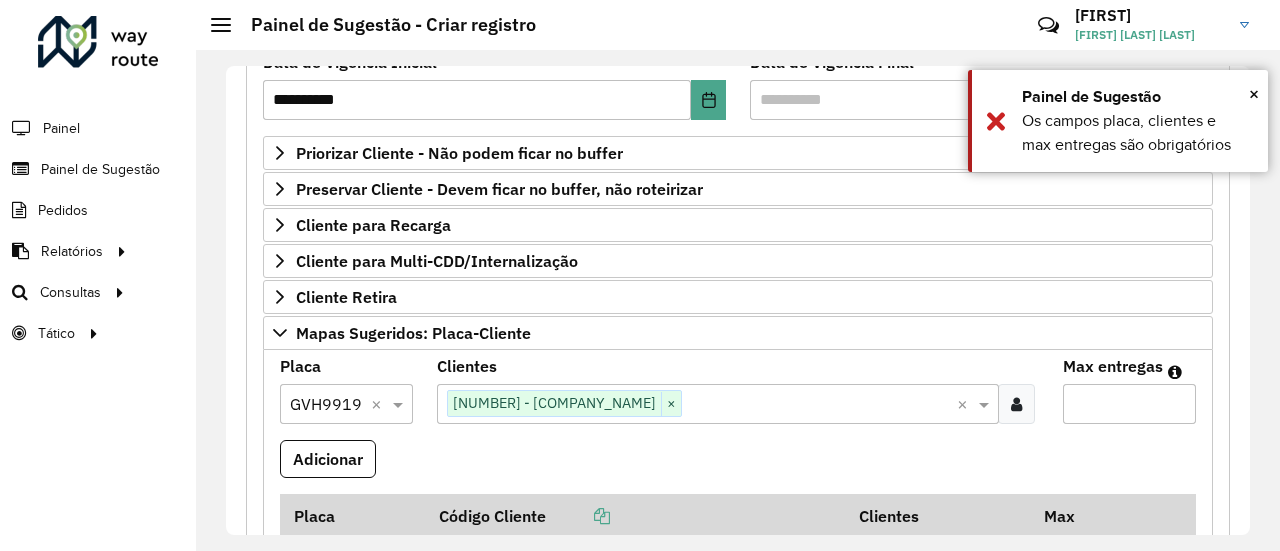 click on "Max entregas" at bounding box center (1129, 404) 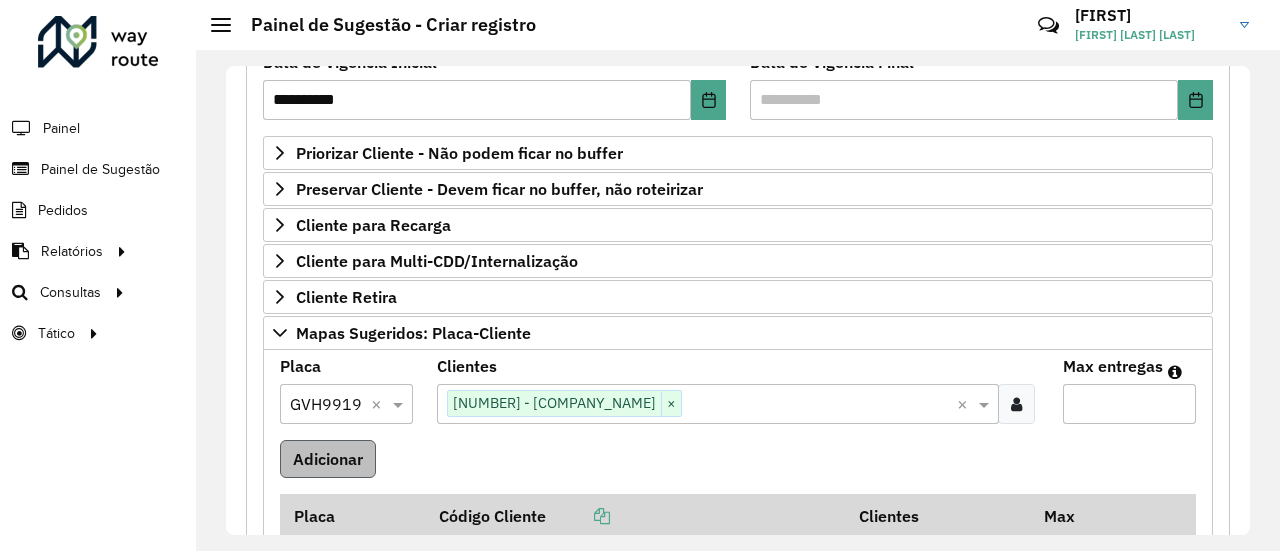 type on "*" 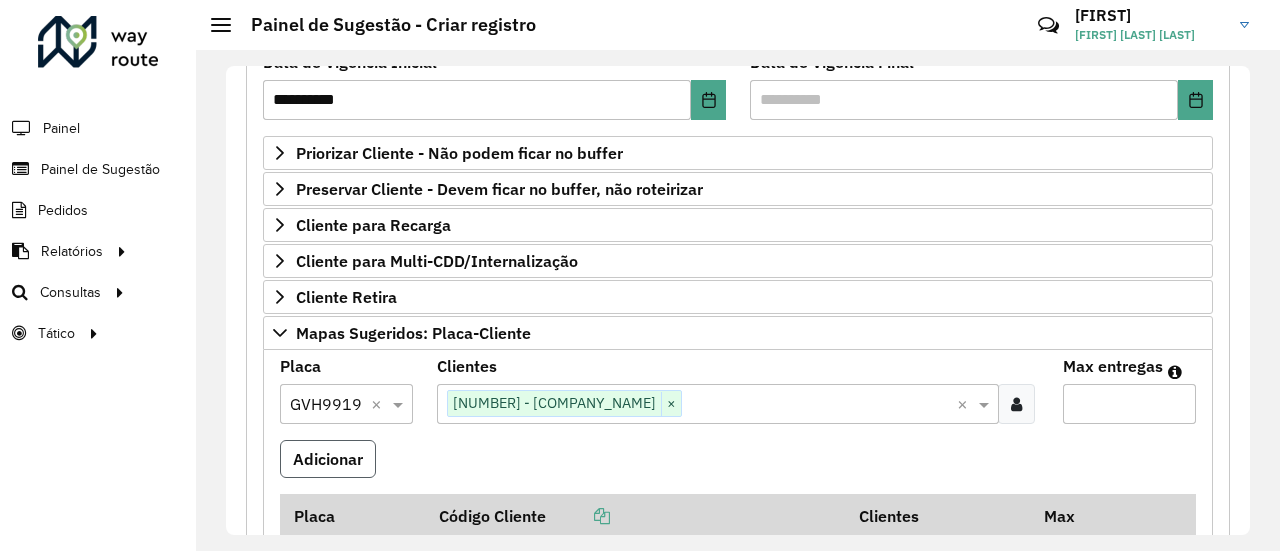 click on "Adicionar" at bounding box center (328, 459) 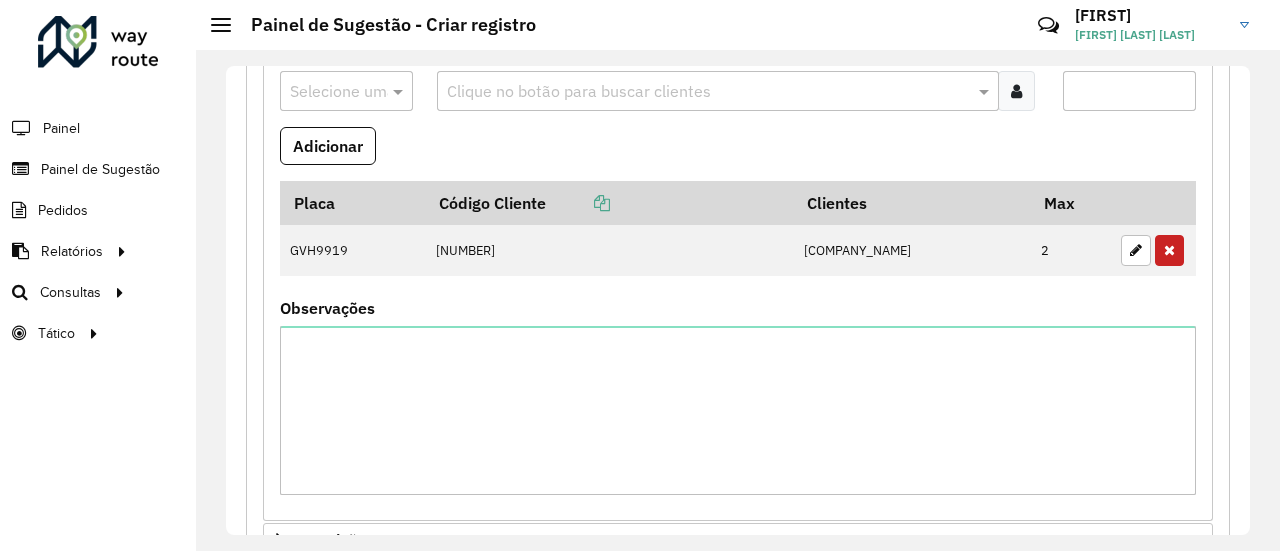 scroll, scrollTop: 623, scrollLeft: 0, axis: vertical 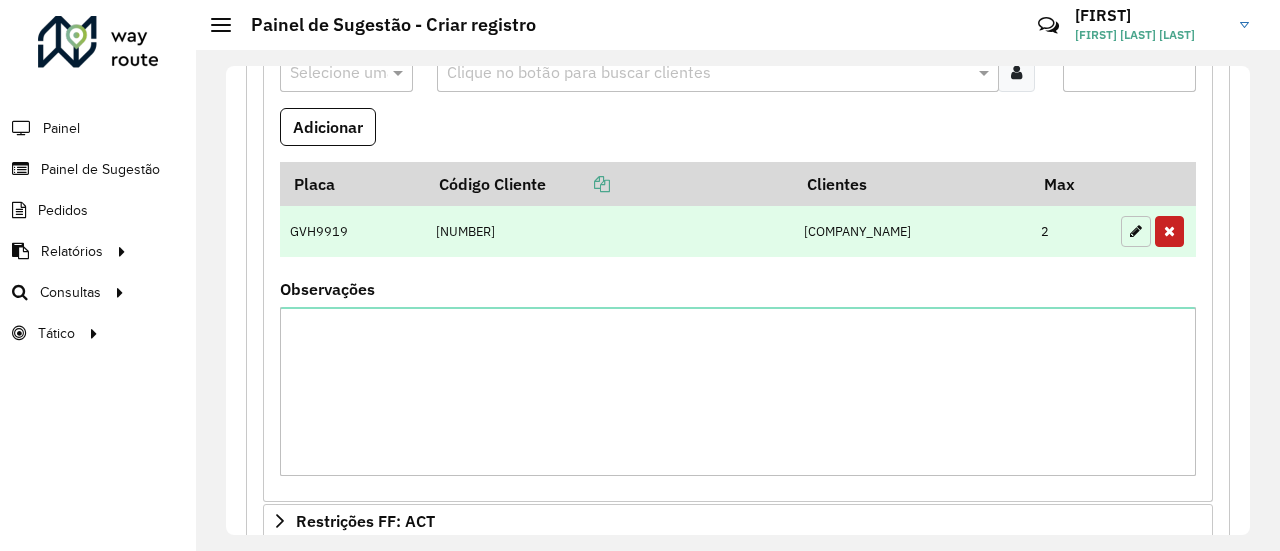 click at bounding box center (1136, 231) 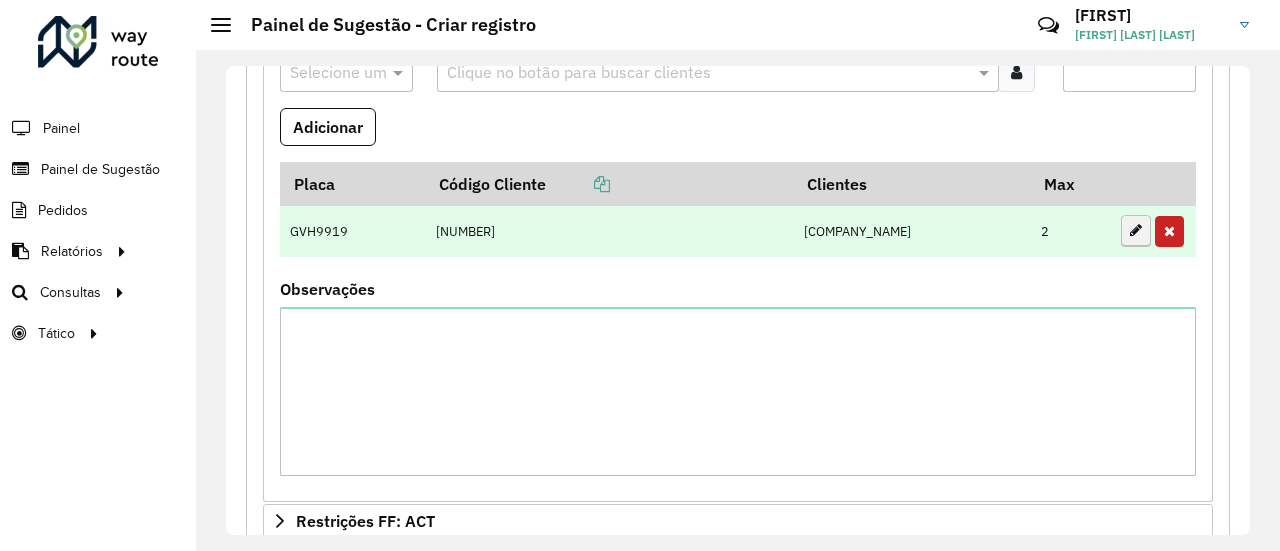type on "*" 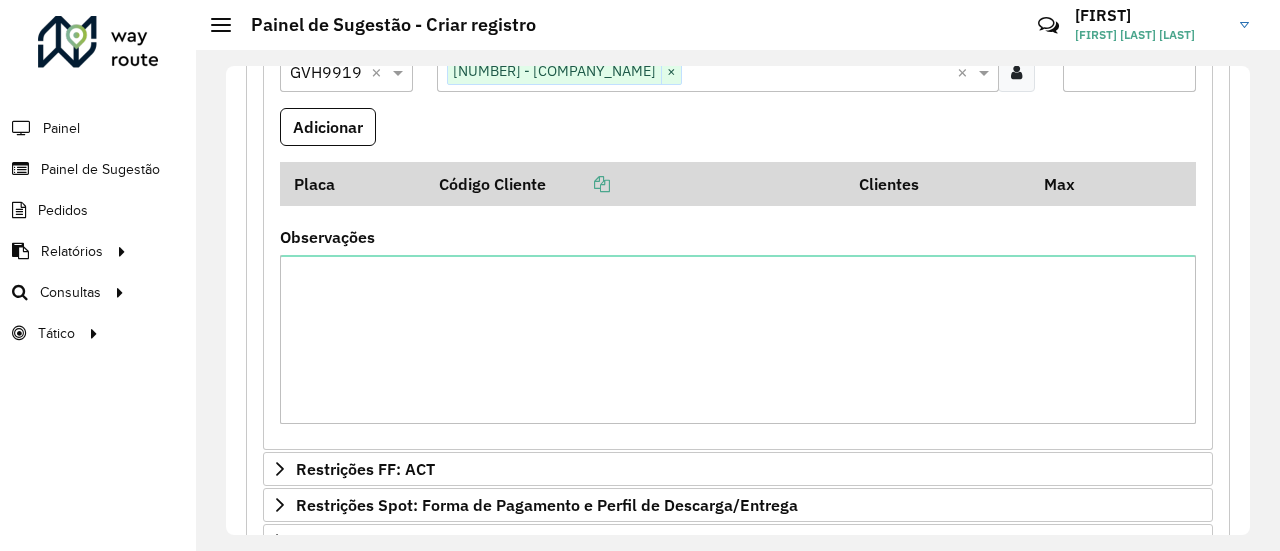 click on "*" at bounding box center (1129, 72) 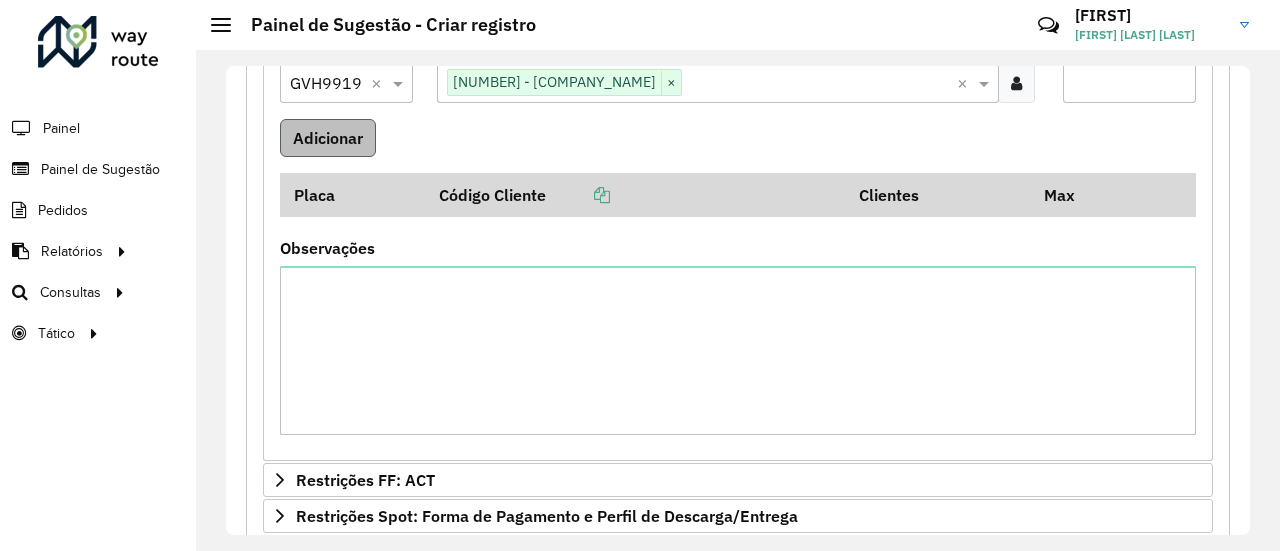 type on "*" 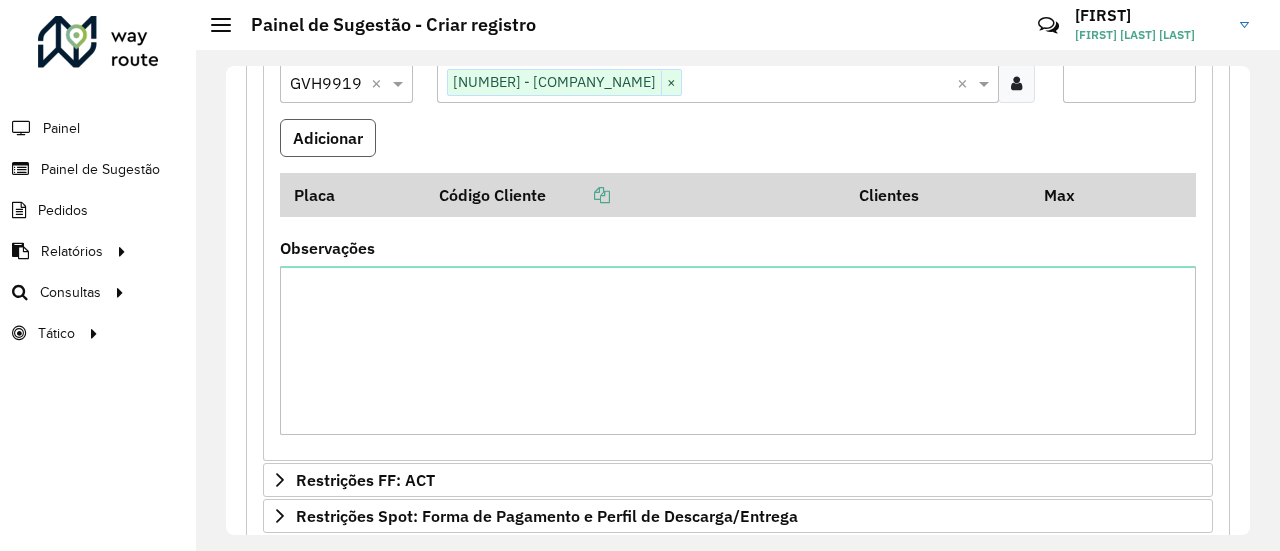 click on "Adicionar" at bounding box center [328, 138] 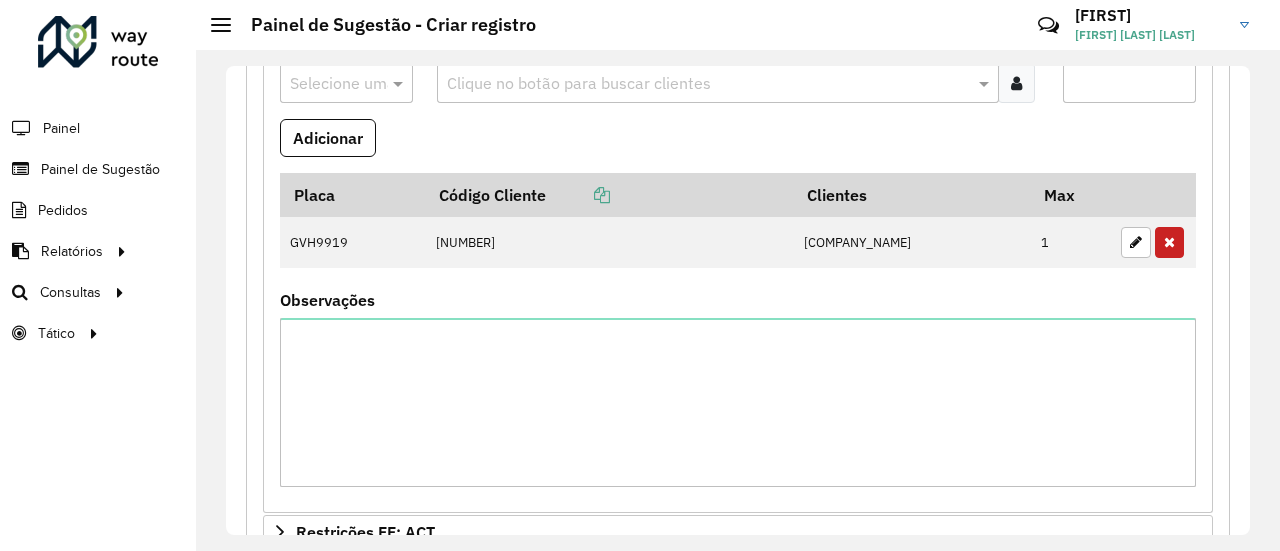 type 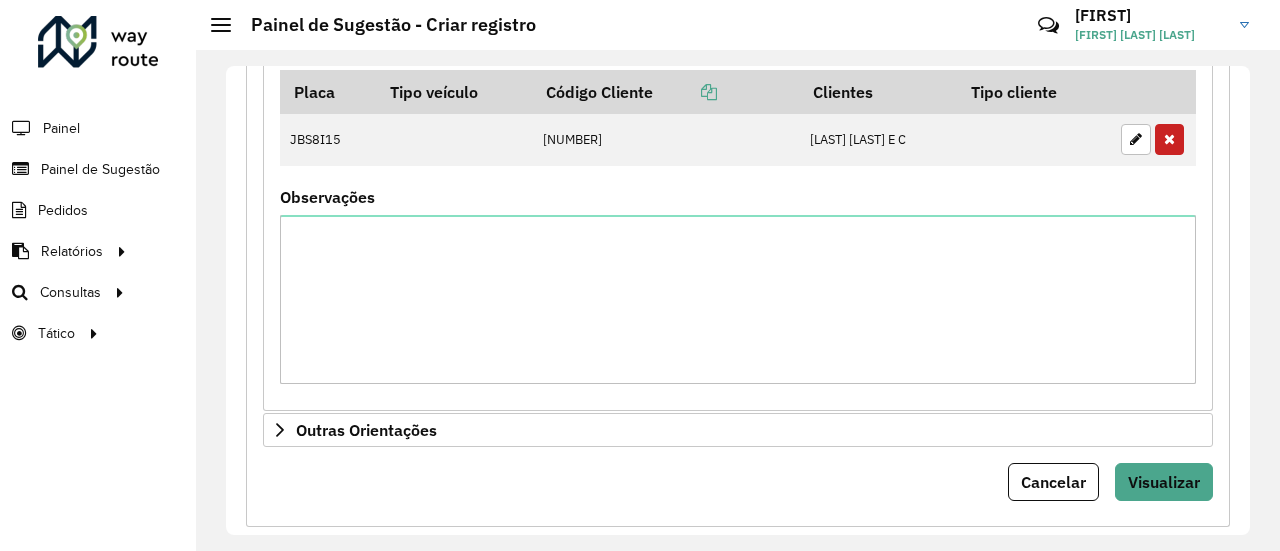 scroll, scrollTop: 1479, scrollLeft: 0, axis: vertical 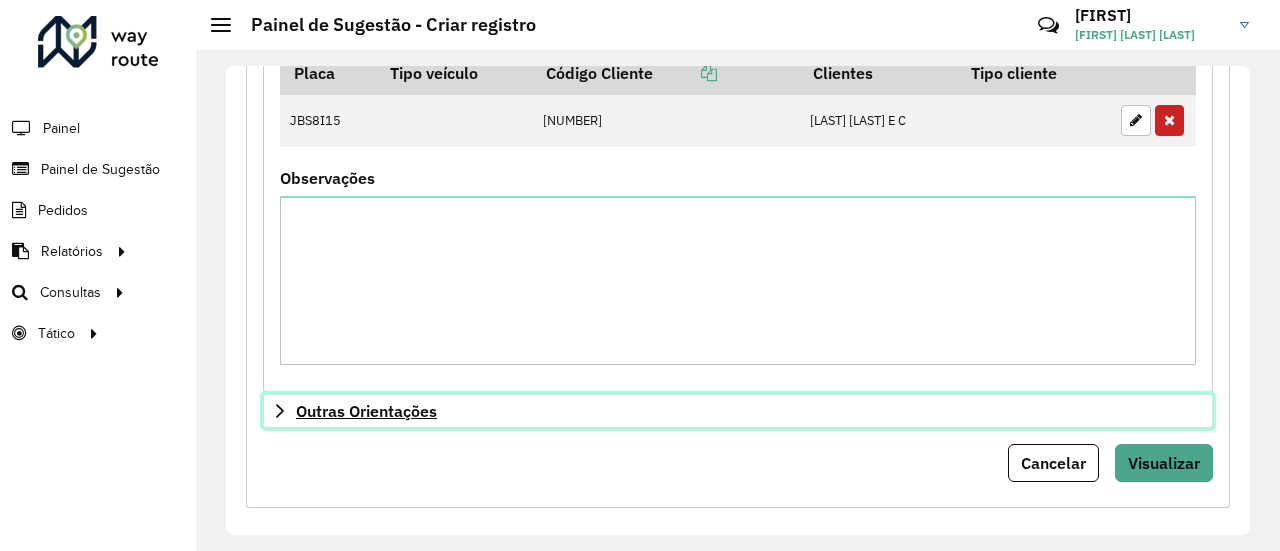 click on "Outras Orientações" at bounding box center [738, 411] 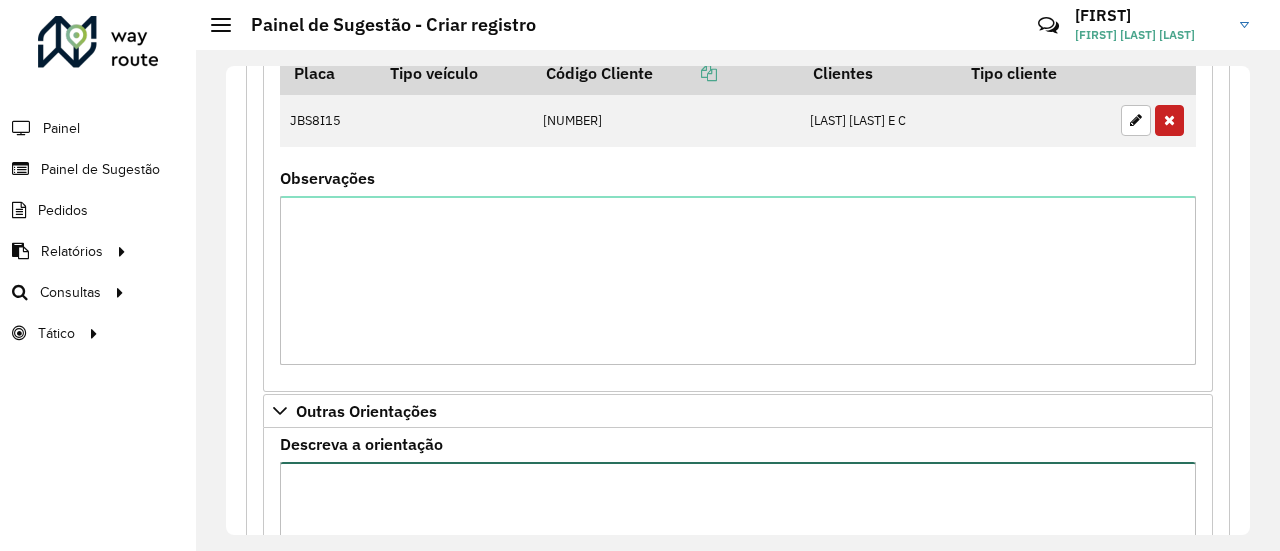 click on "Descreva a orientação" at bounding box center (738, 546) 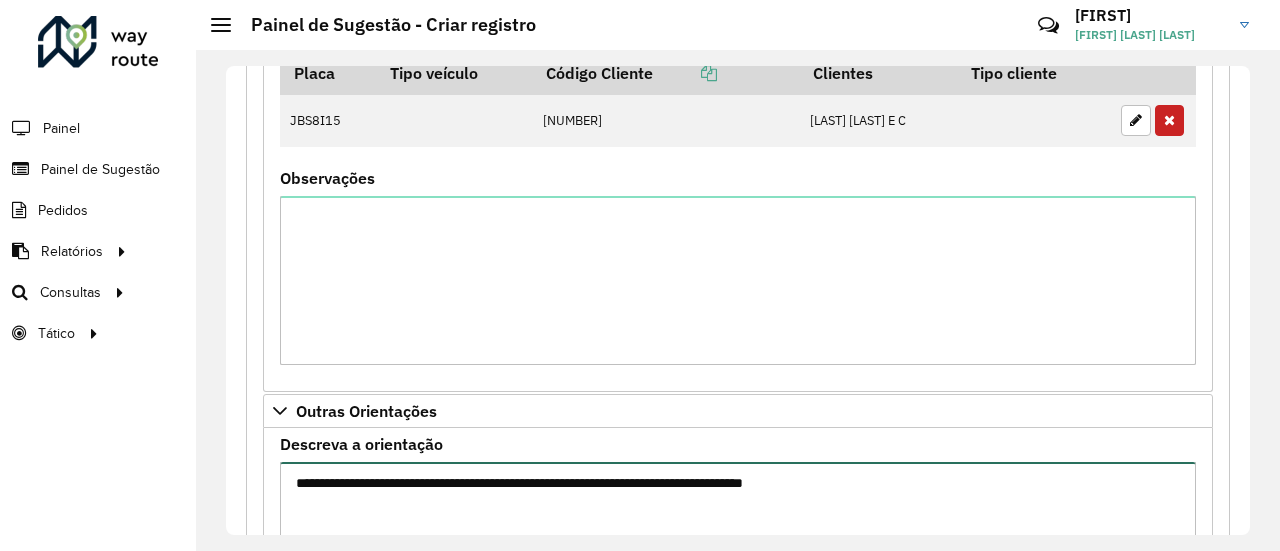 scroll, scrollTop: 1708, scrollLeft: 0, axis: vertical 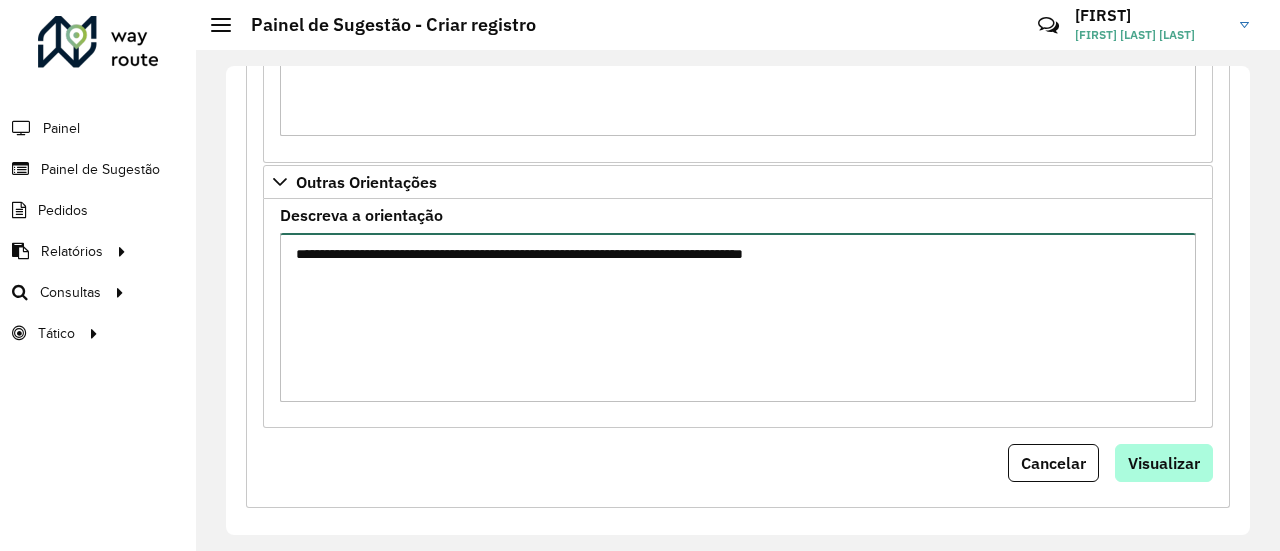 type on "**********" 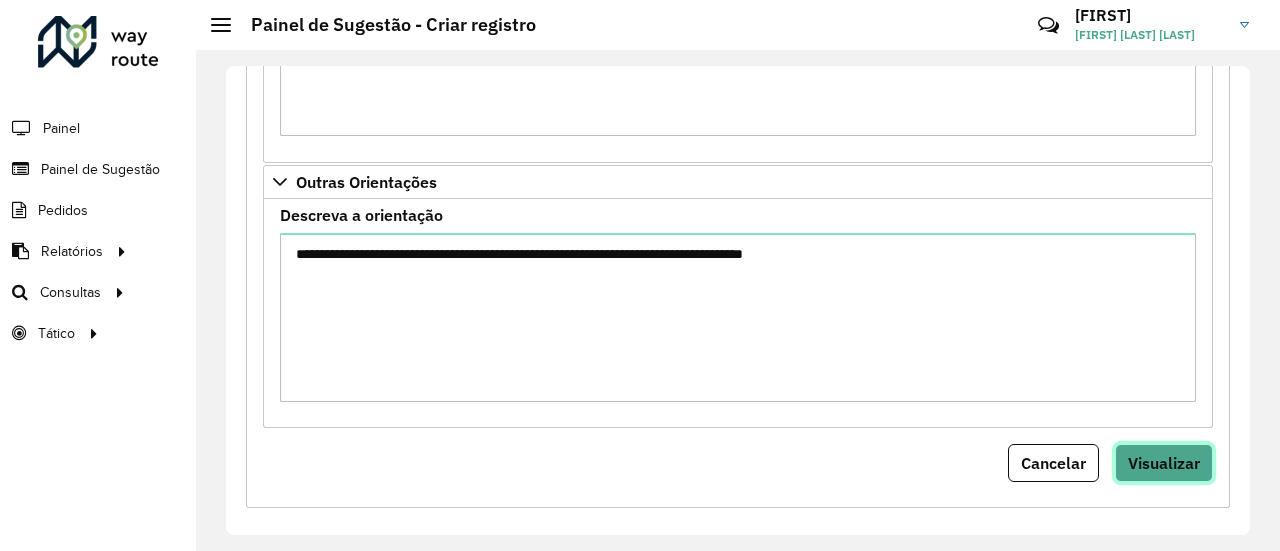 click on "Visualizar" at bounding box center (1164, 463) 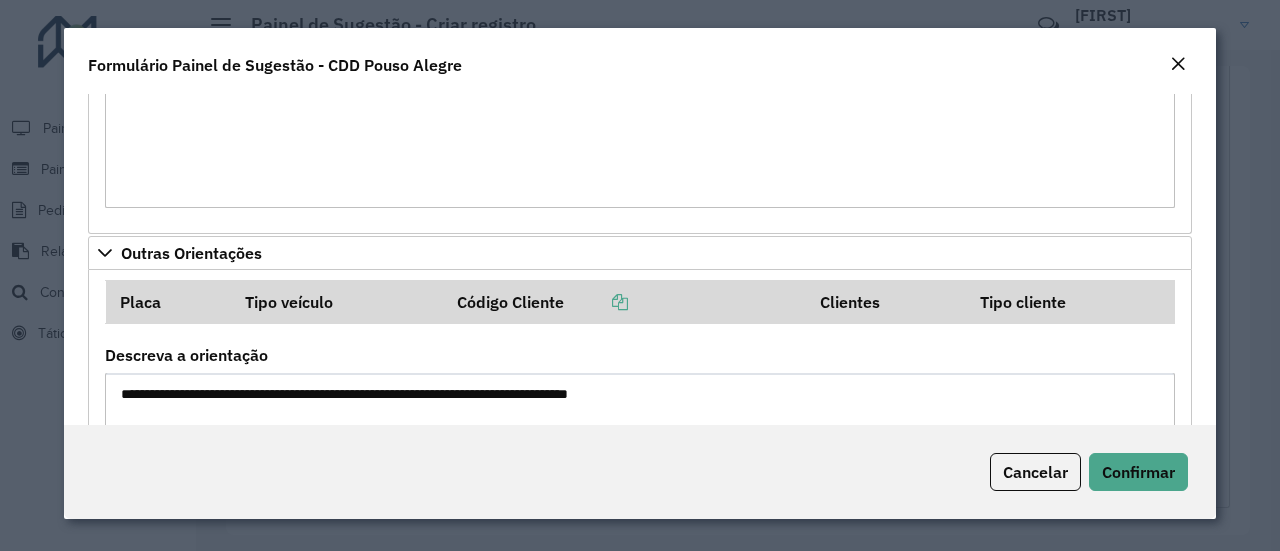 scroll, scrollTop: 857, scrollLeft: 0, axis: vertical 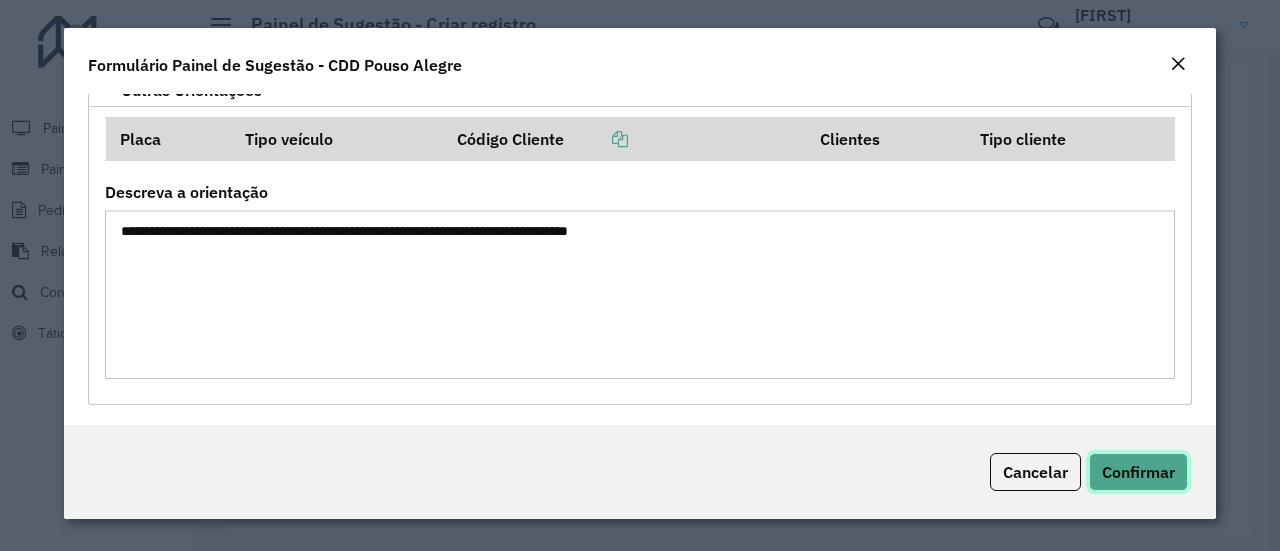 click on "Confirmar" 